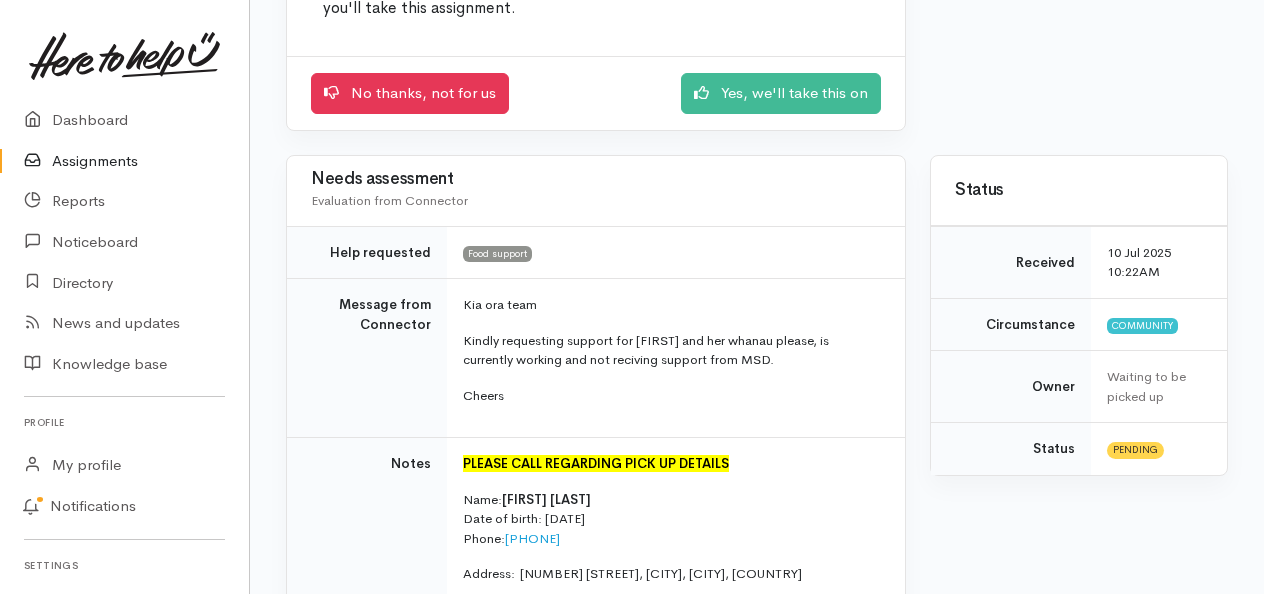 scroll, scrollTop: 300, scrollLeft: 0, axis: vertical 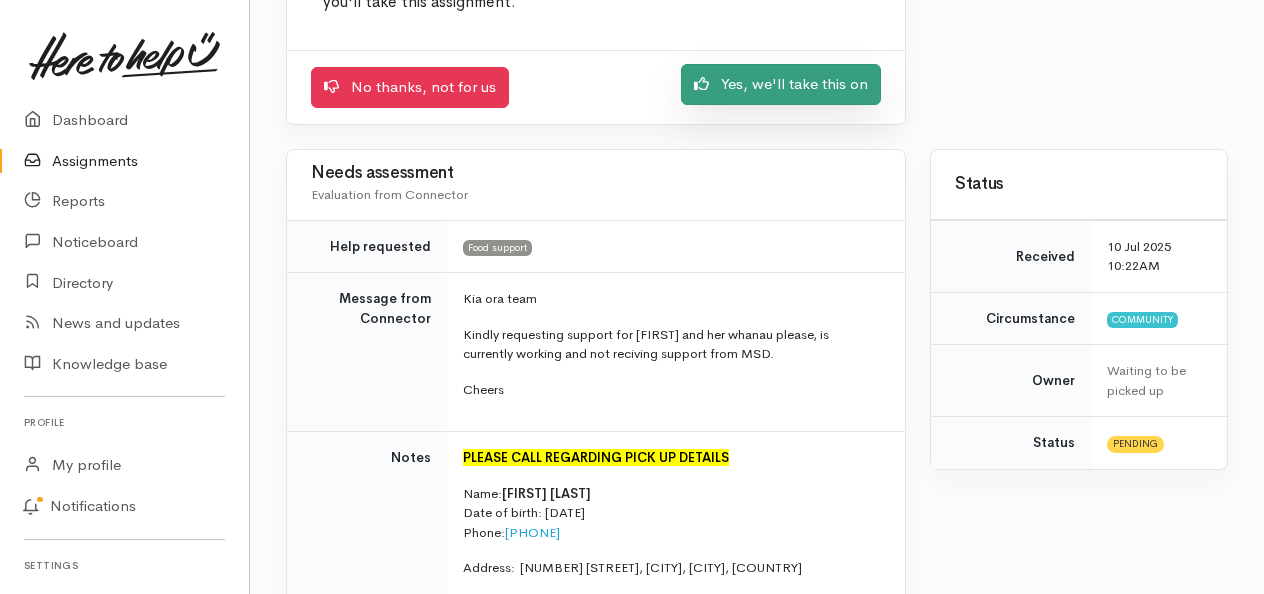 click on "Yes, we'll take this on" at bounding box center [781, 84] 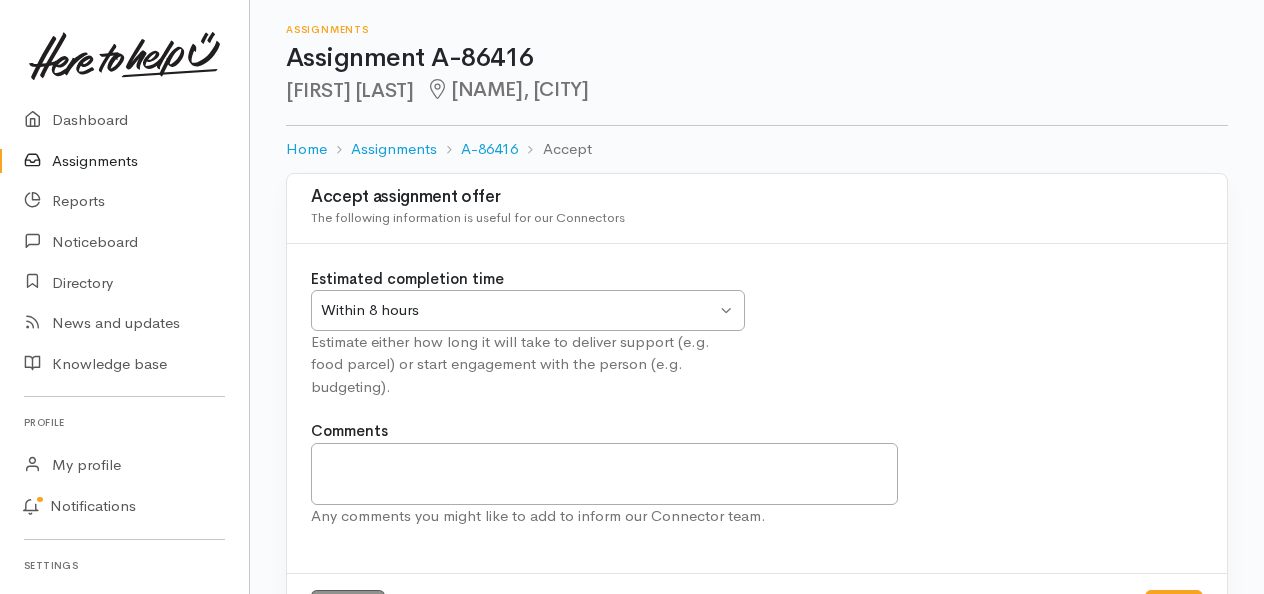 scroll, scrollTop: 0, scrollLeft: 0, axis: both 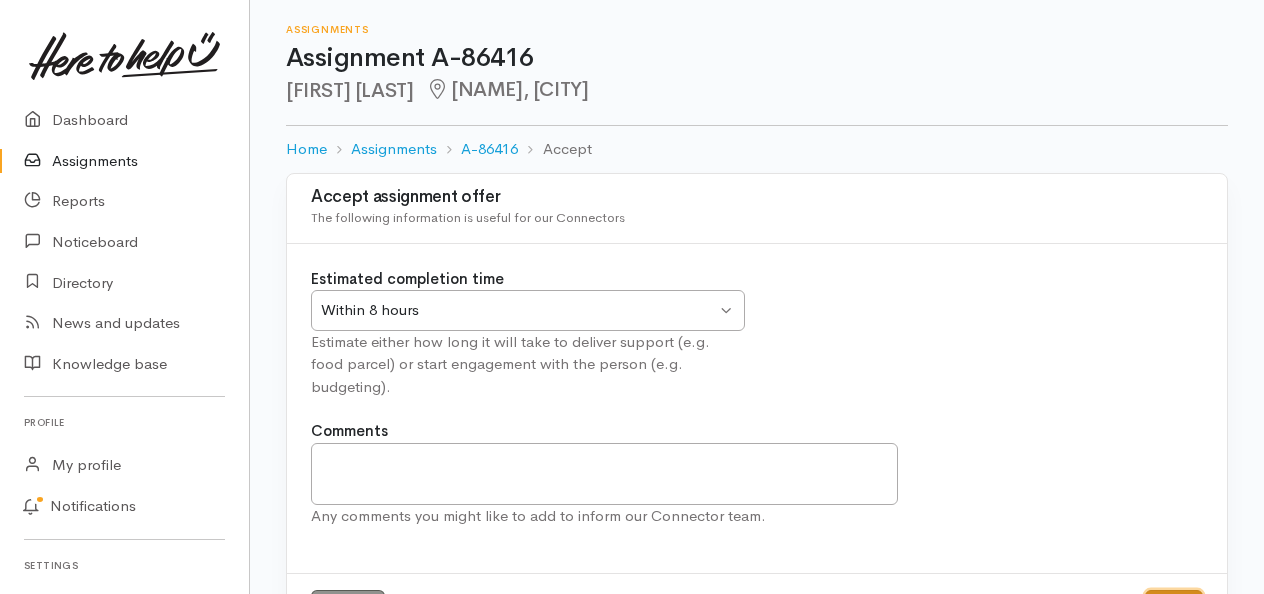 click on "Save" at bounding box center (1174, 610) 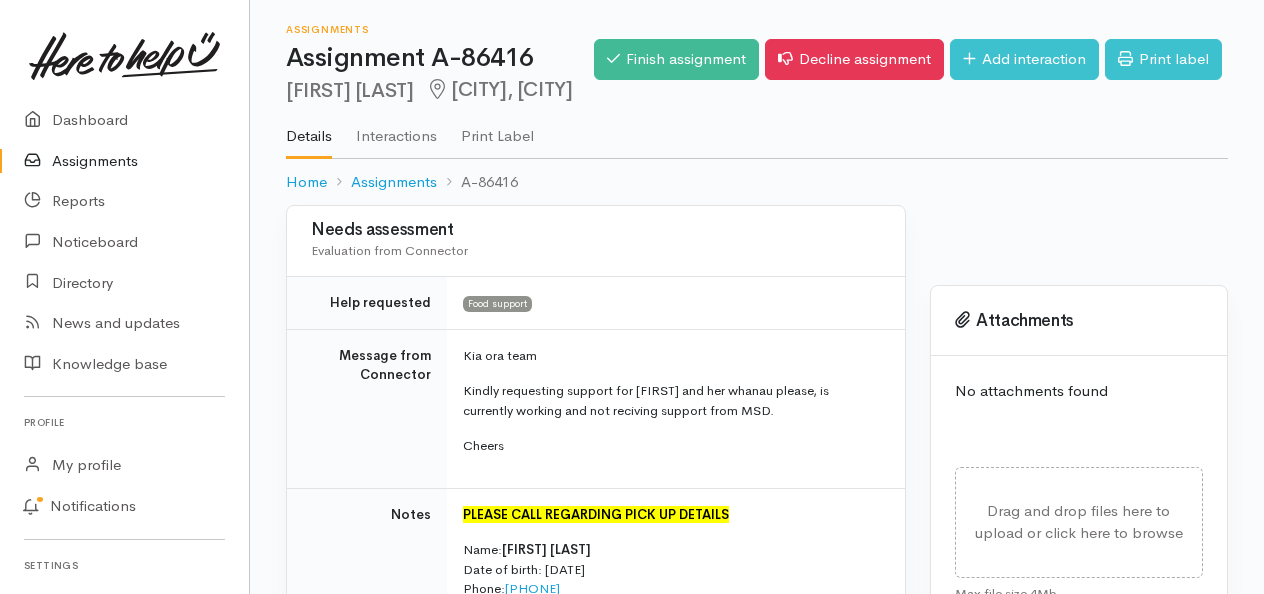 scroll, scrollTop: 0, scrollLeft: 0, axis: both 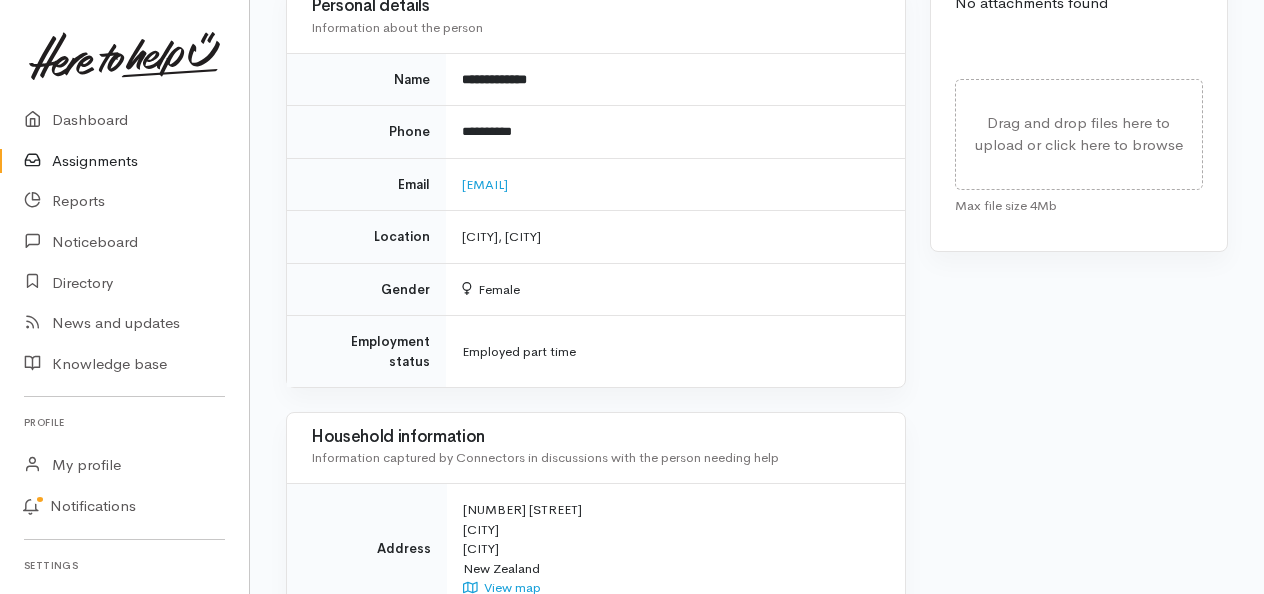 click on "Status
Received
[DATE] [TIME]
Circumstance
Community
Owner
[FIRST] [LAST] (Te Whānau Pūtahi)
Status
Accepted
Accepted
[DATE] [TIME]
Accepted by
[FIRST] [LAST] (Te Whānau Pūtahi)
Estimated completion time
Useful information for Connectors" at bounding box center (1079, 152) 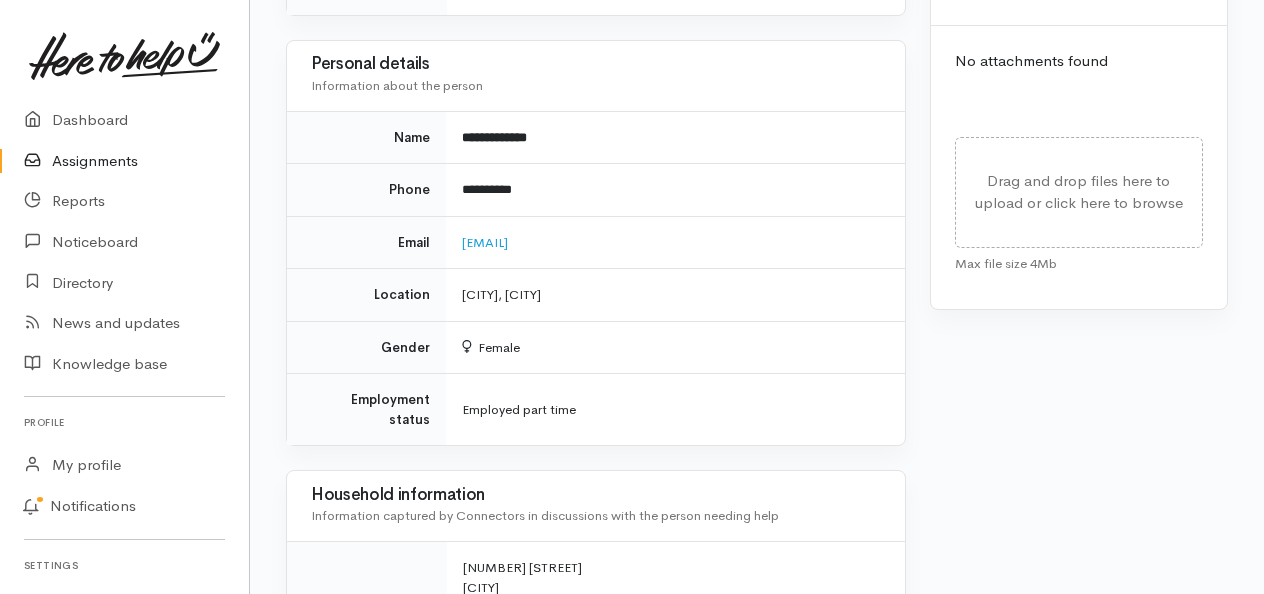 scroll, scrollTop: 904, scrollLeft: 0, axis: vertical 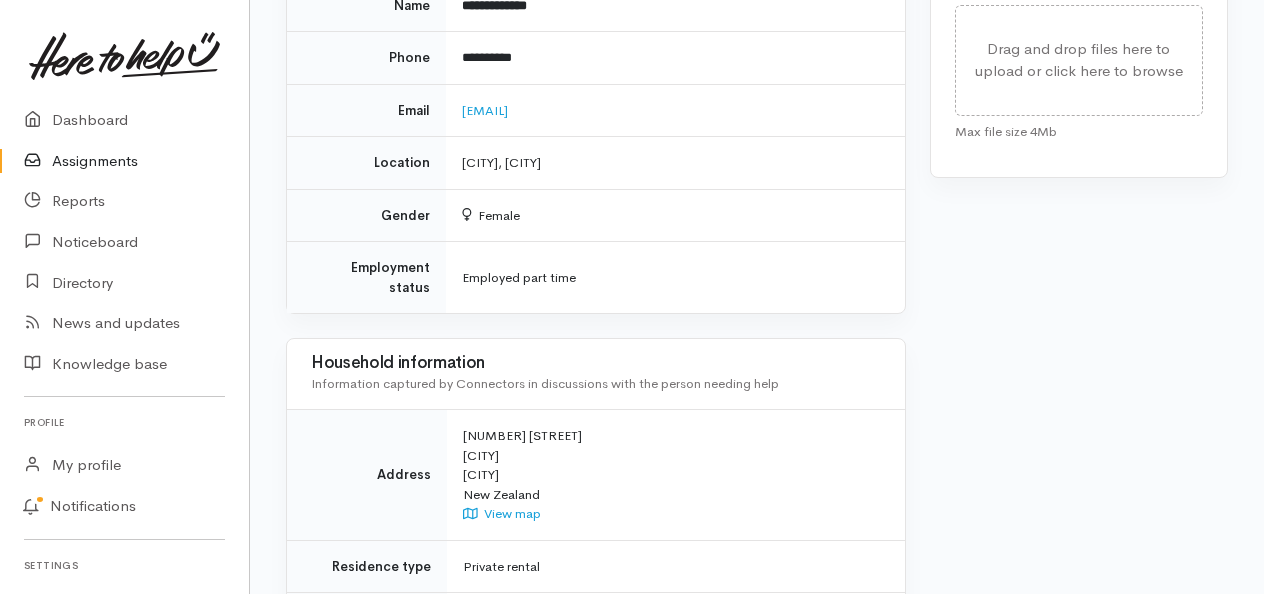 click on "Status
Received
10 Jul 2025 10:22AM
Circumstance
Community
Owner
Melesina Tualau (Te Whānau Pūtahi)
Status
Accepted
Accepted
10 Jul 2025 10:38AM
Accepted by
Melesina Tualau (Te Whānau Pūtahi)
Estimated completion time
Useful information for Connectors" at bounding box center [1079, 78] 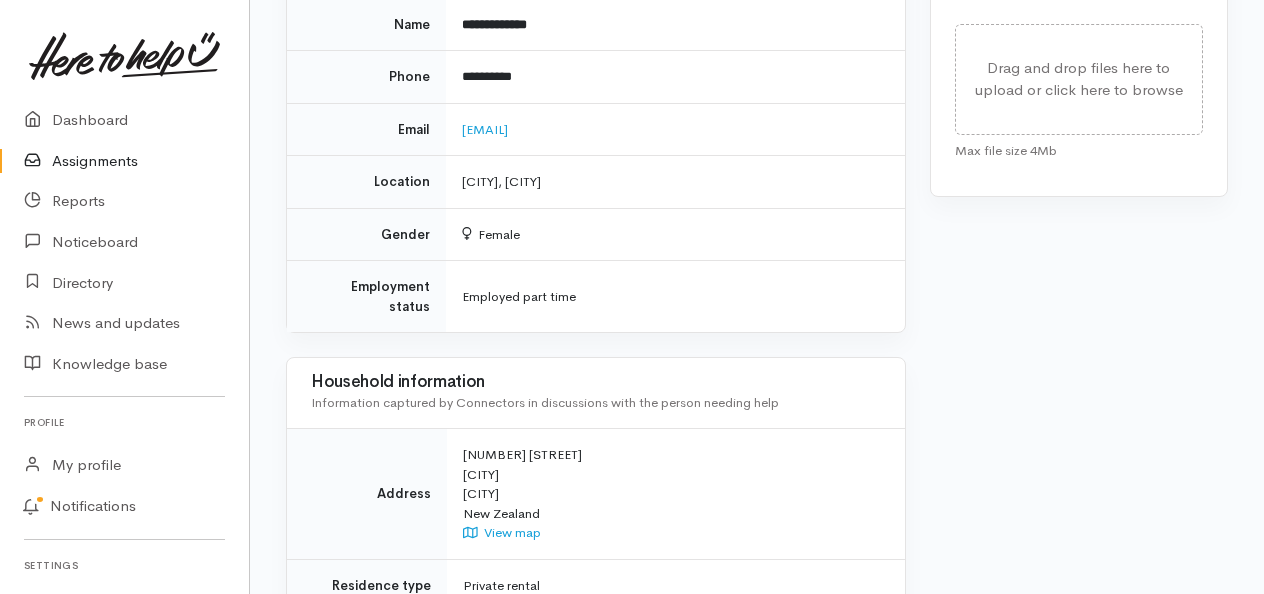 scroll, scrollTop: 1038, scrollLeft: 0, axis: vertical 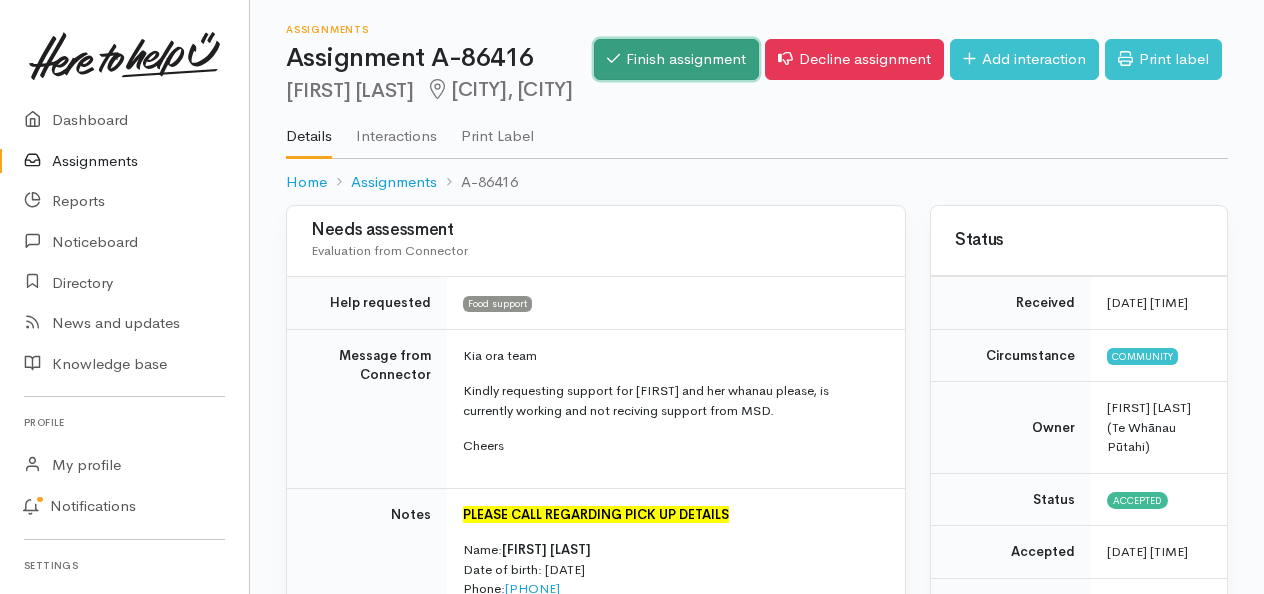 click on "Finish assignment" at bounding box center [676, 59] 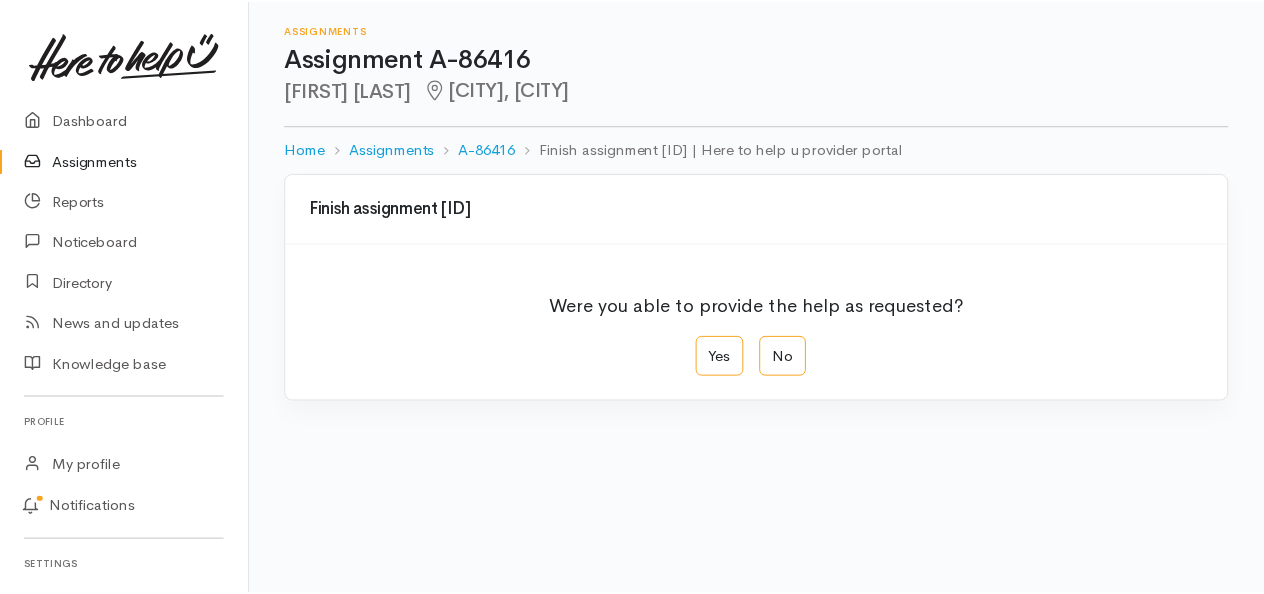 scroll, scrollTop: 0, scrollLeft: 0, axis: both 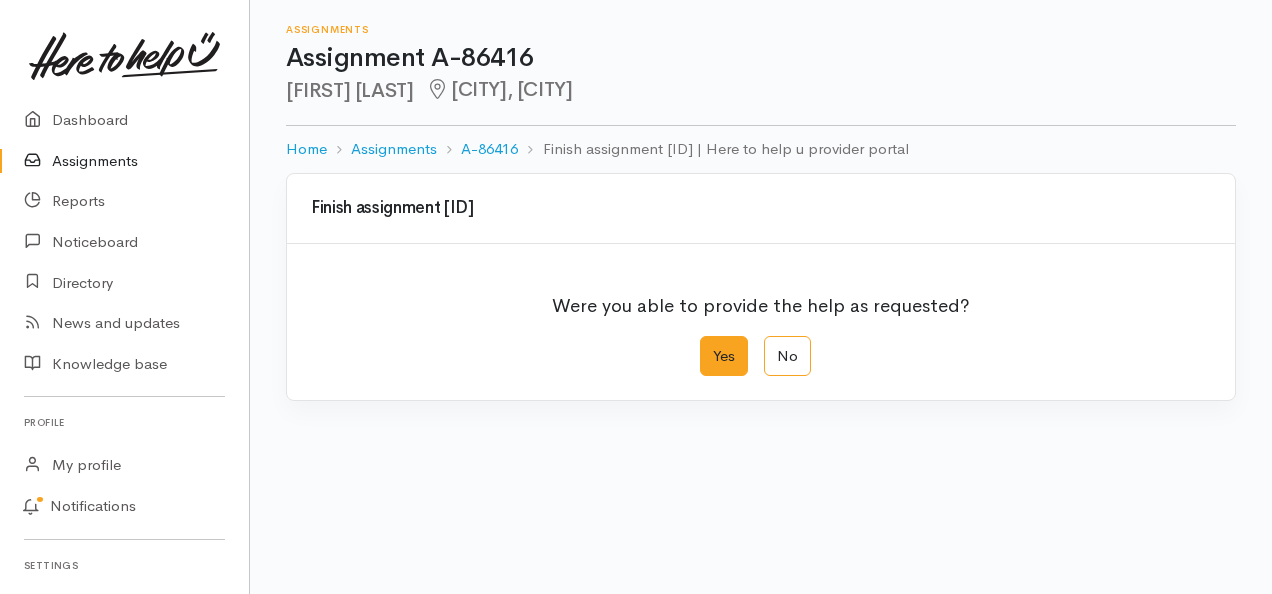 click on "Yes" at bounding box center [724, 356] 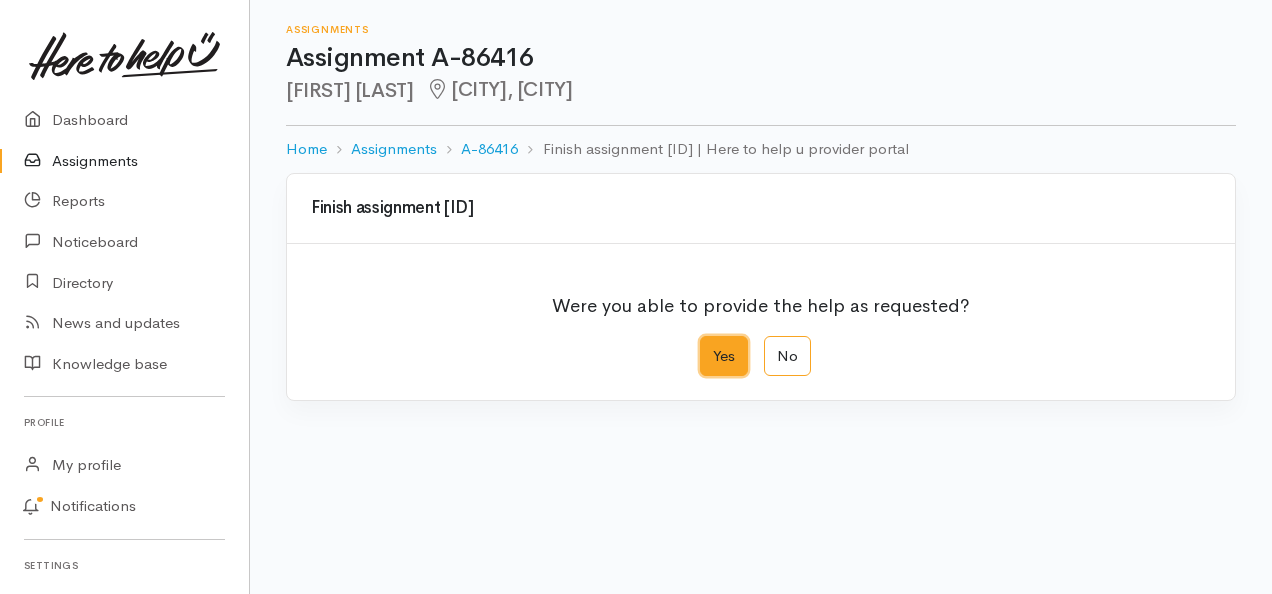 click on "Yes" at bounding box center (706, 342) 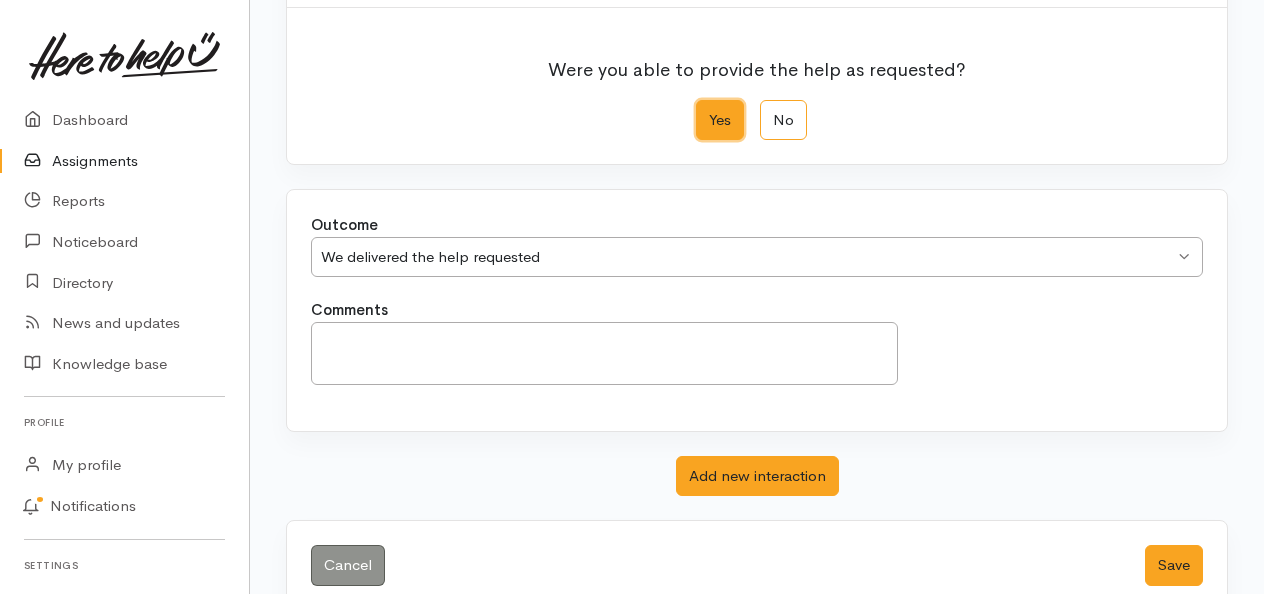 scroll, scrollTop: 270, scrollLeft: 0, axis: vertical 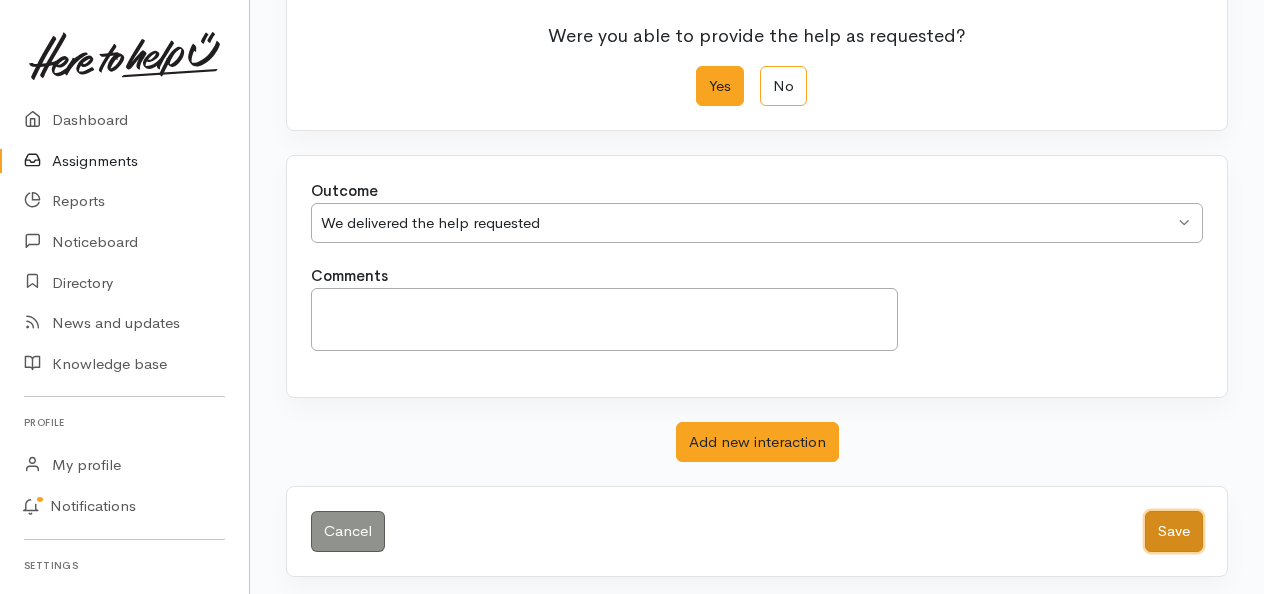 click on "Save" at bounding box center [1174, 531] 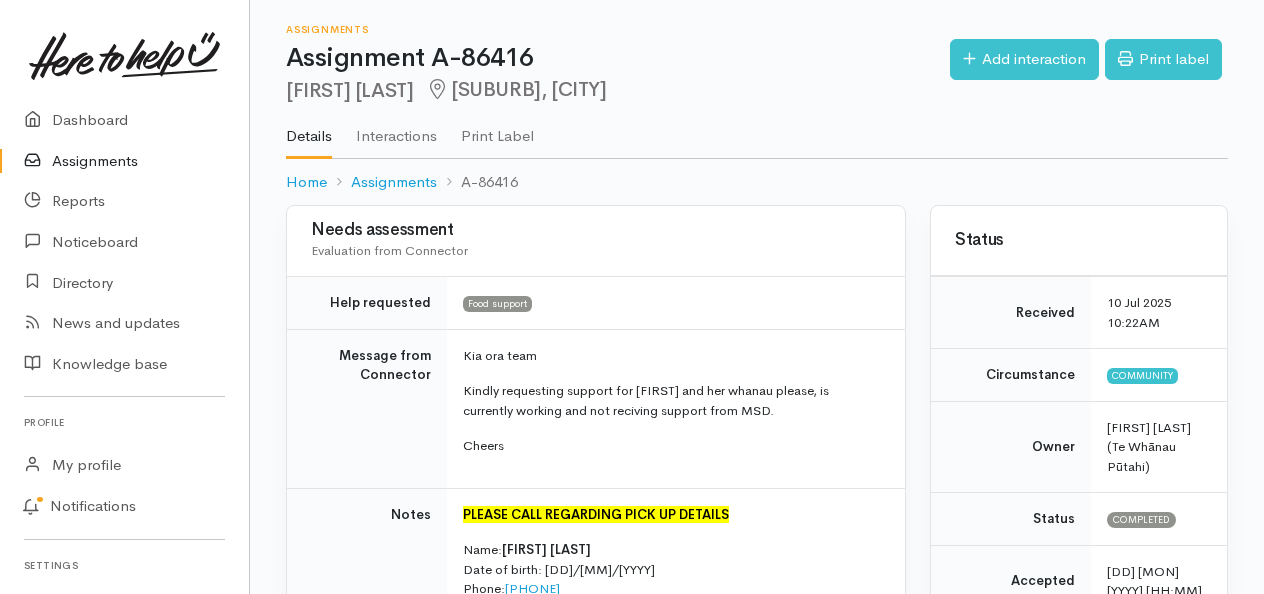 scroll, scrollTop: 0, scrollLeft: 0, axis: both 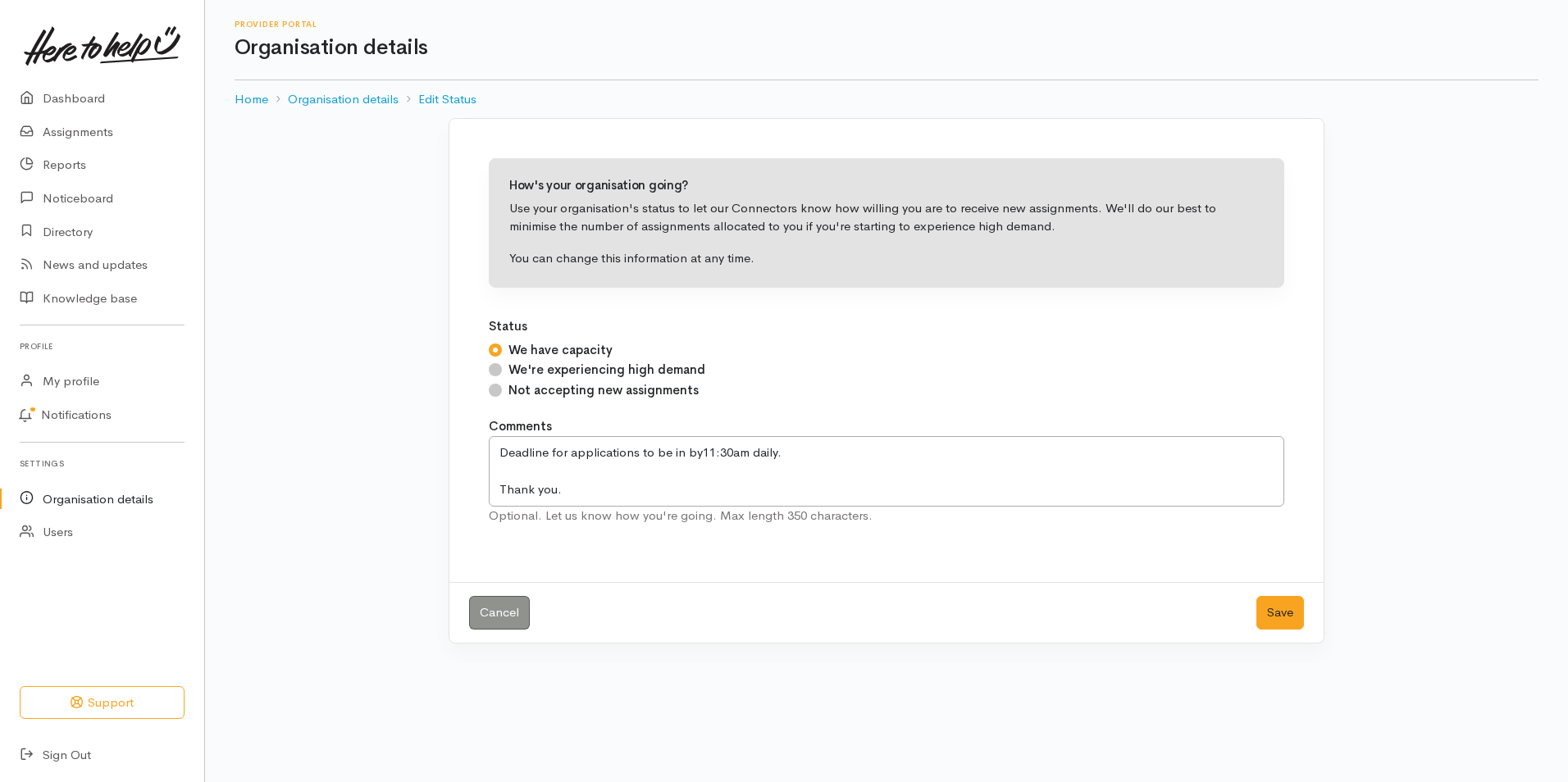 click on "Not accepting new assignments" at bounding box center (495, 390) 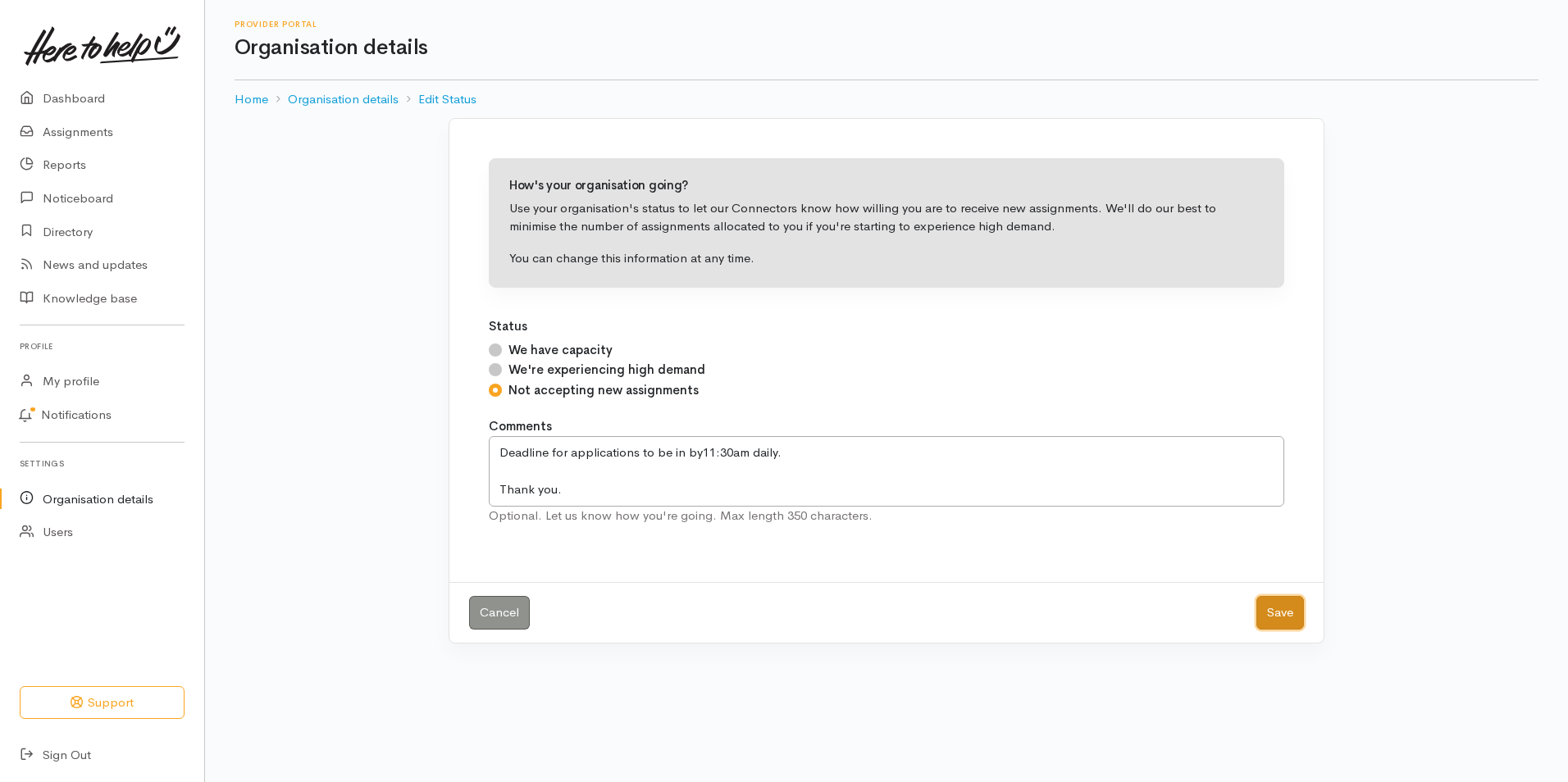 click on "Save" at bounding box center (1280, 612) 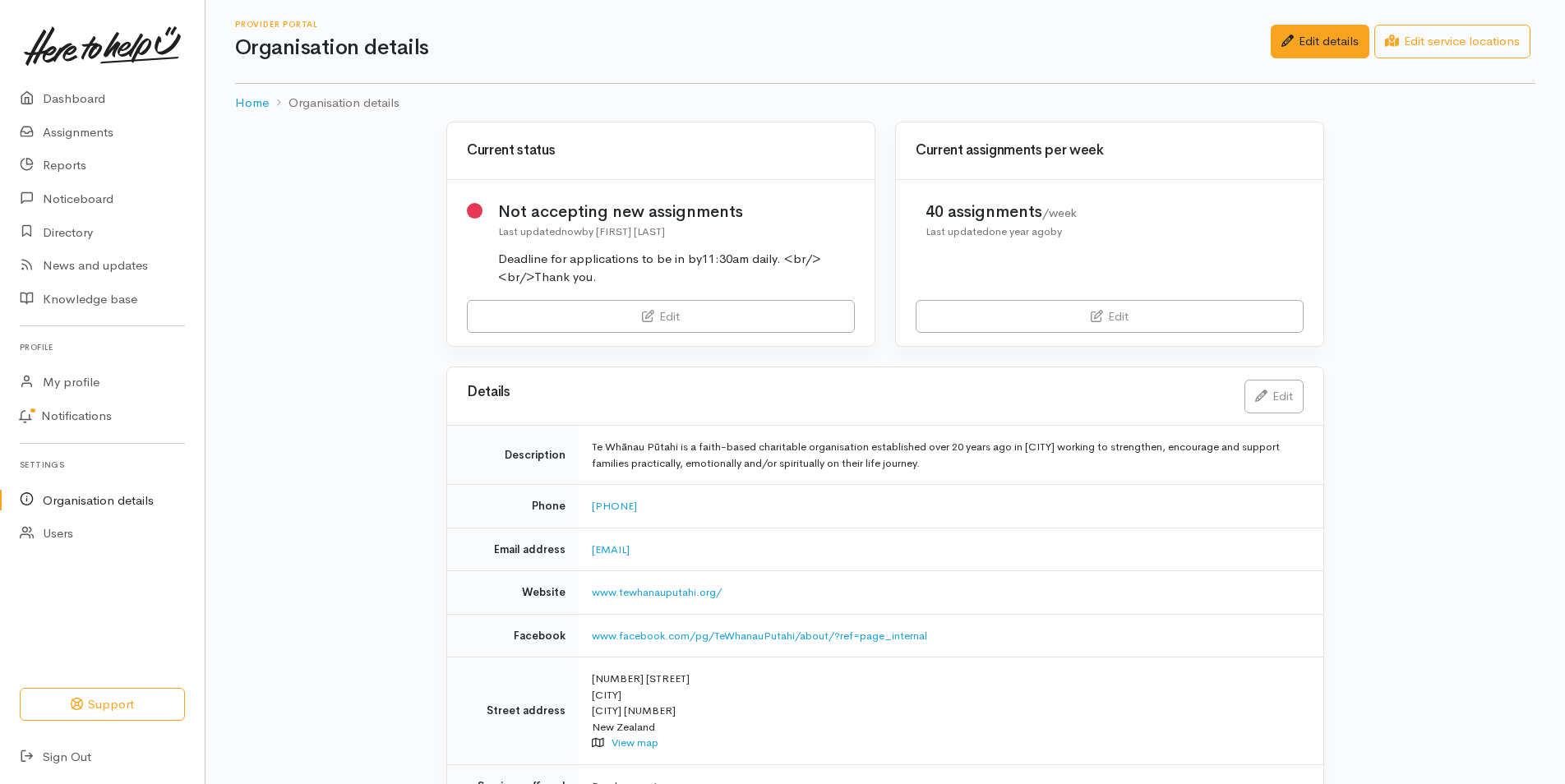 scroll, scrollTop: 0, scrollLeft: 0, axis: both 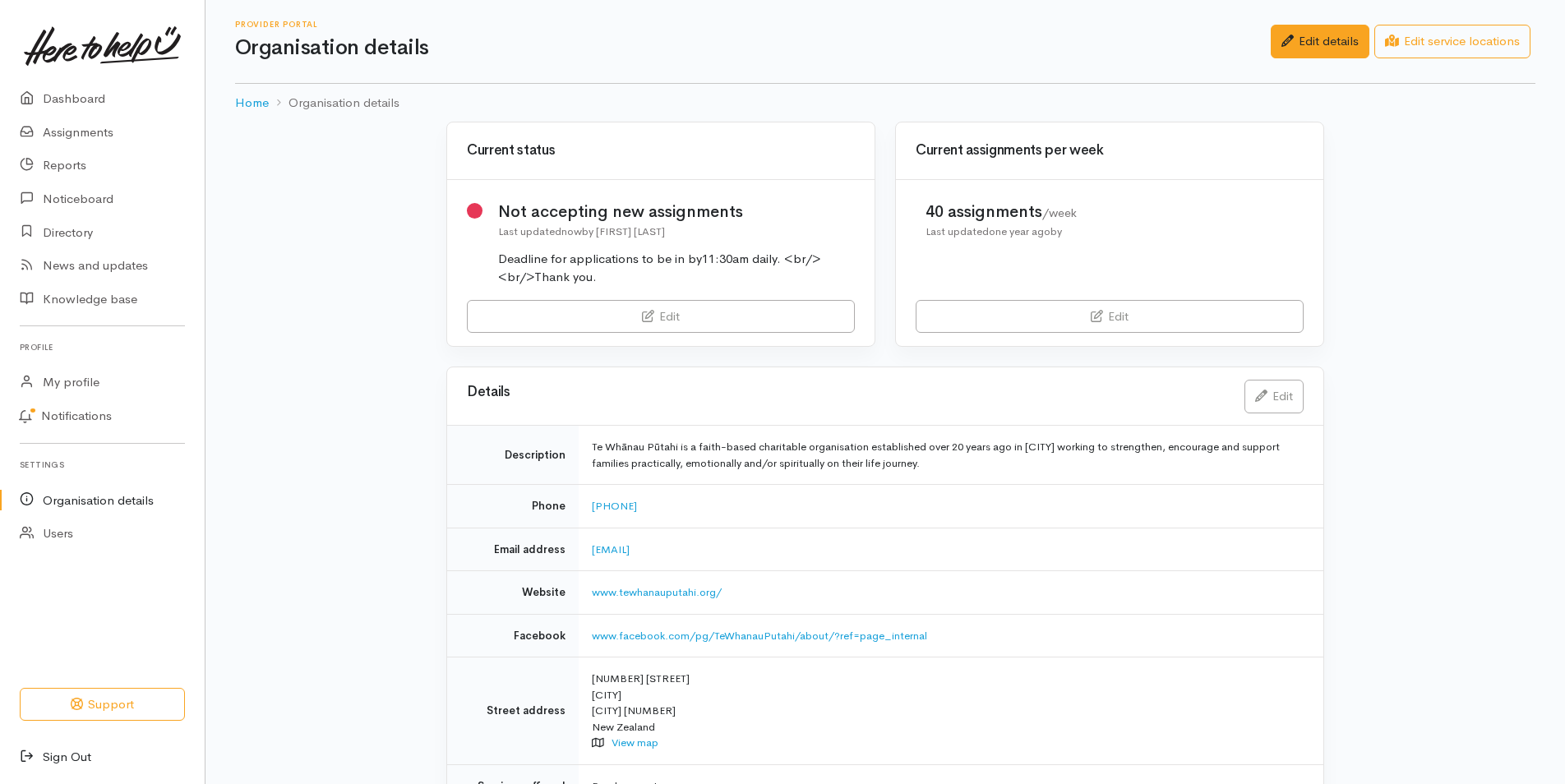 click on "Sign Out" at bounding box center (102, 757) 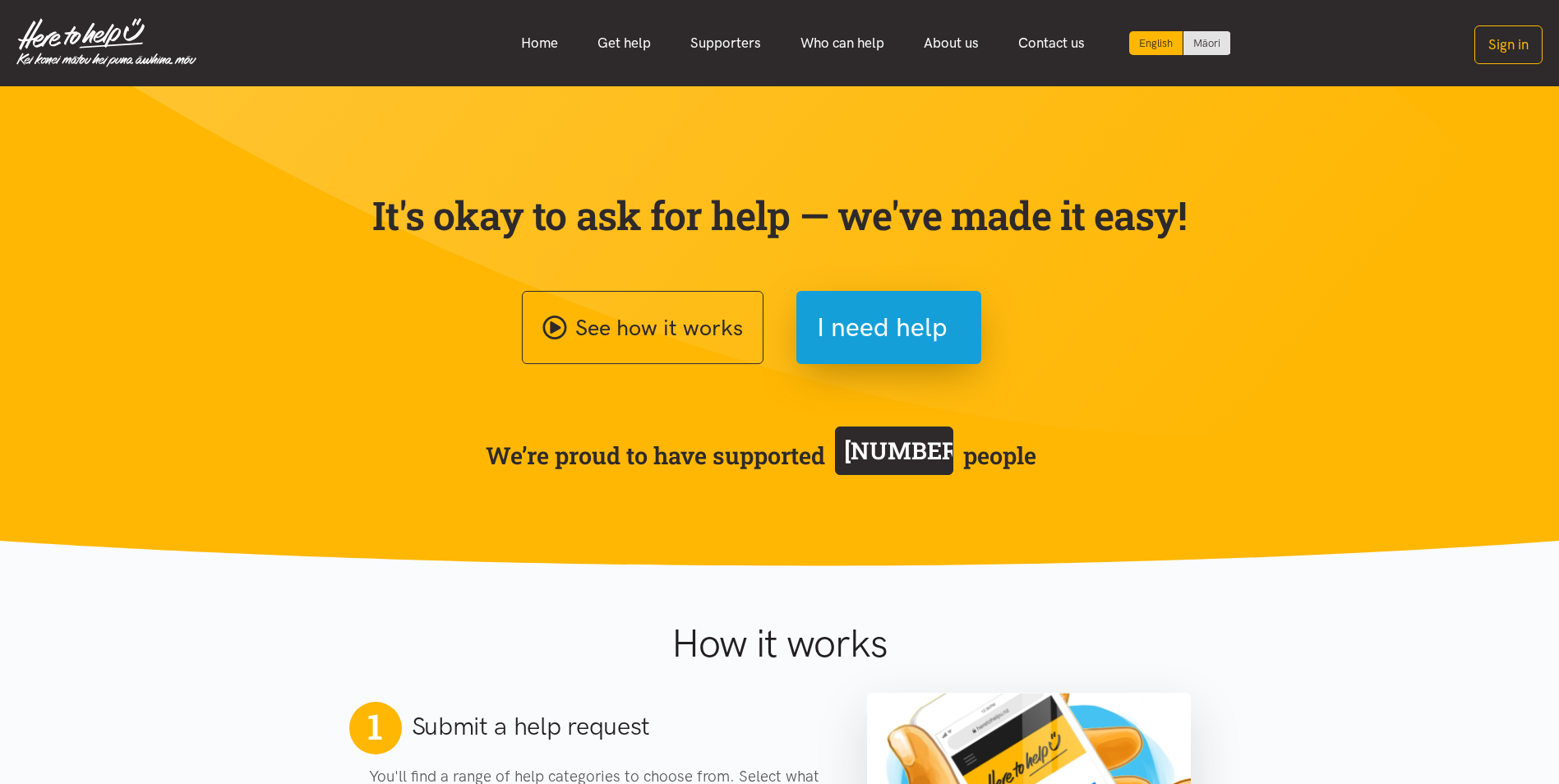 scroll, scrollTop: 0, scrollLeft: 0, axis: both 